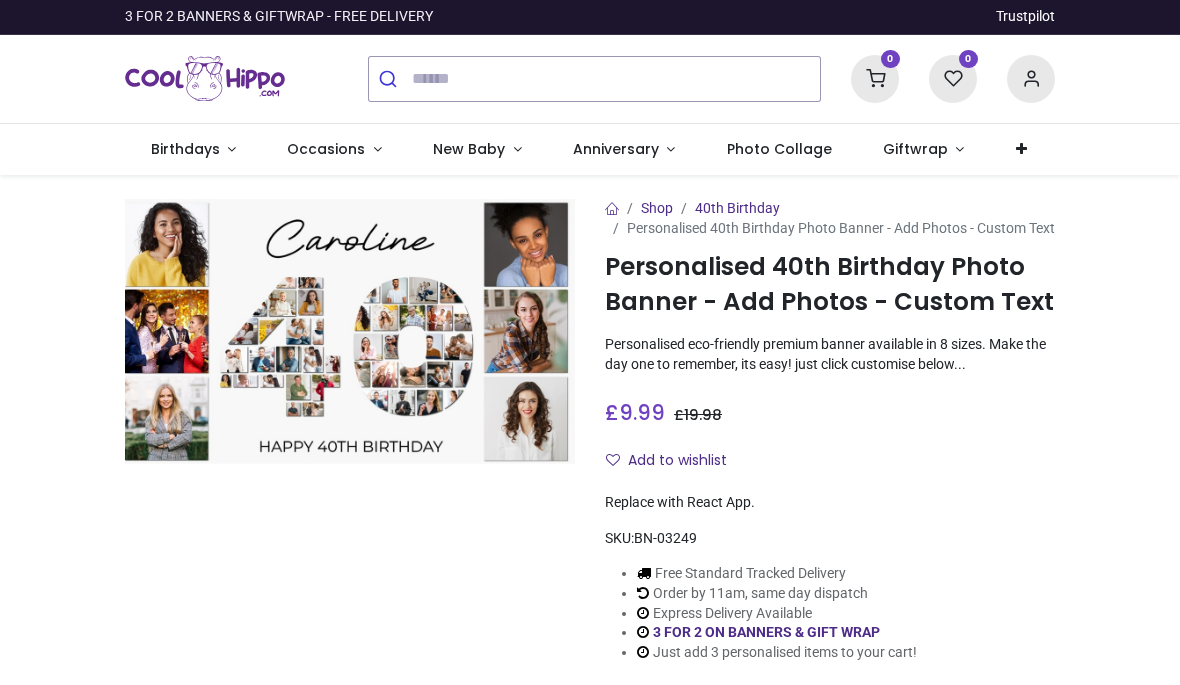scroll, scrollTop: 0, scrollLeft: 0, axis: both 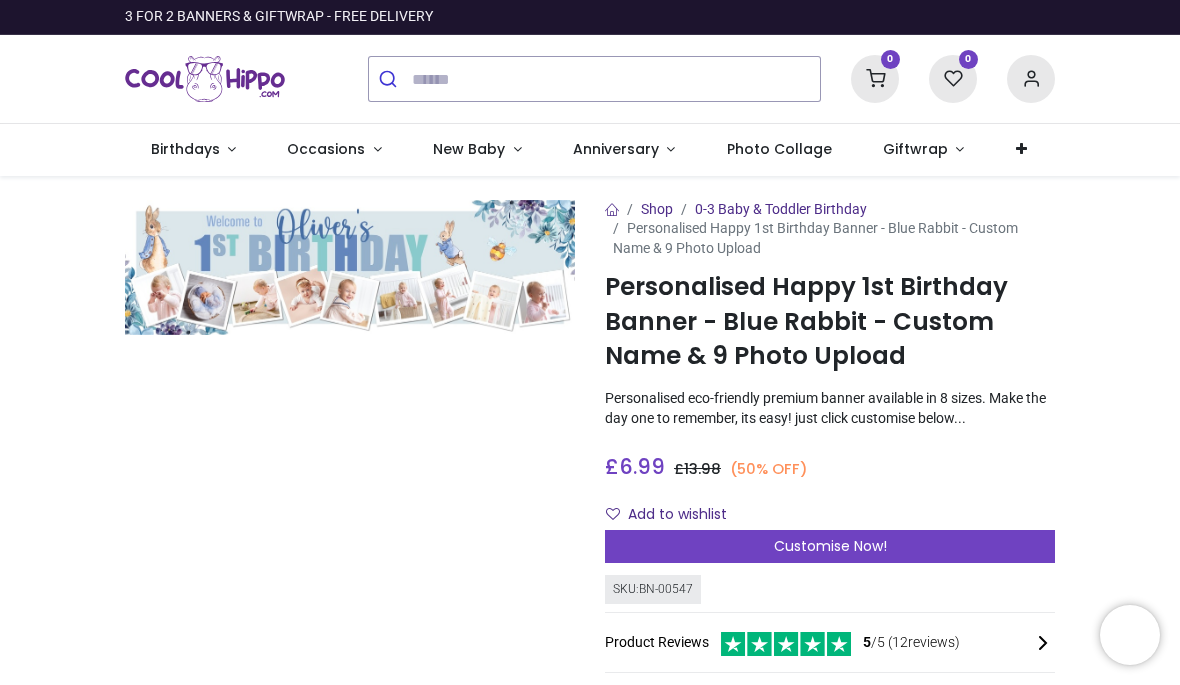 click on "Customise Now!" at bounding box center [830, 547] 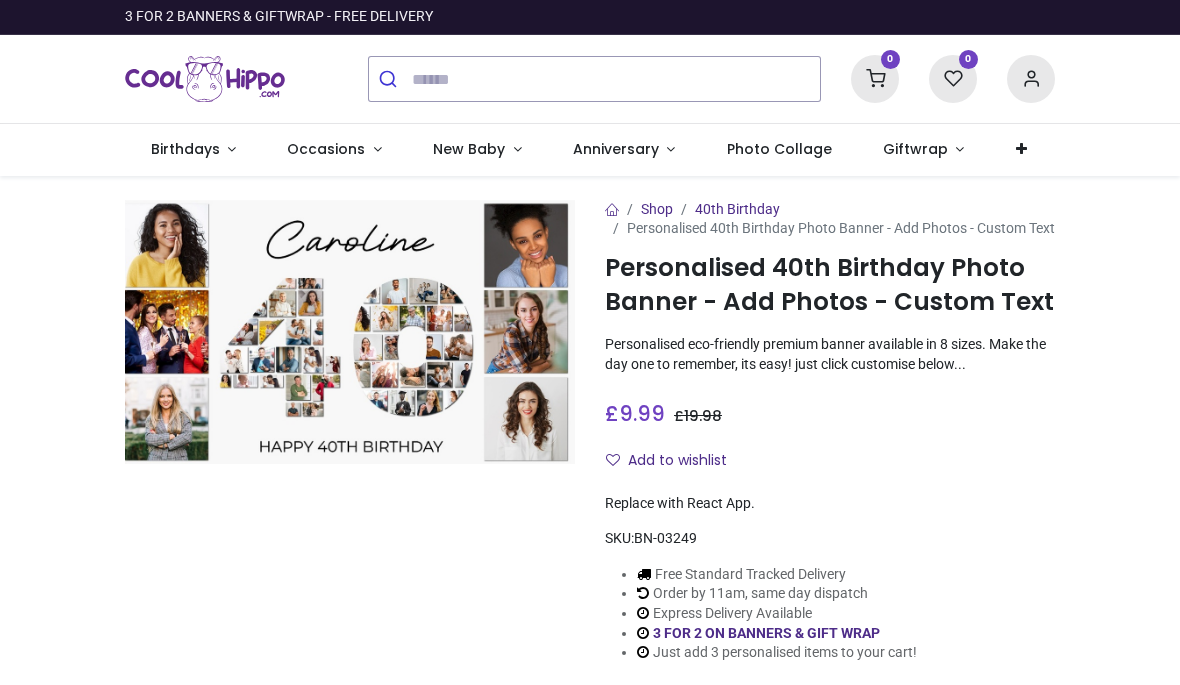 scroll, scrollTop: 0, scrollLeft: 0, axis: both 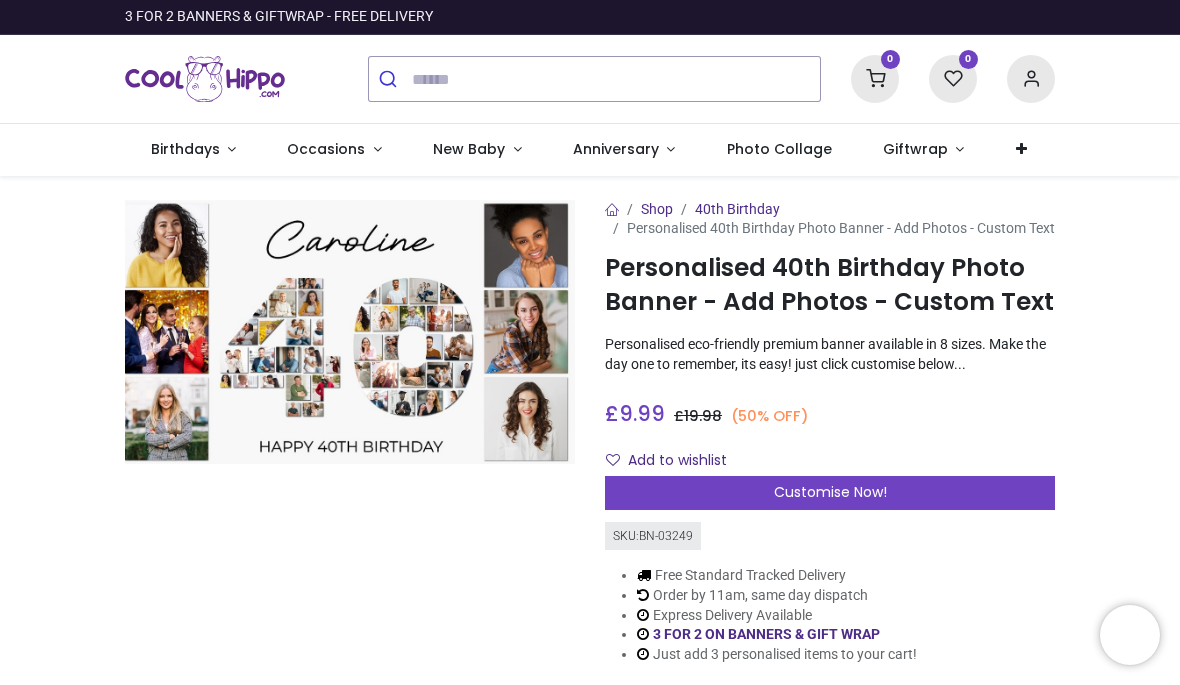 click at bounding box center (1031, 79) 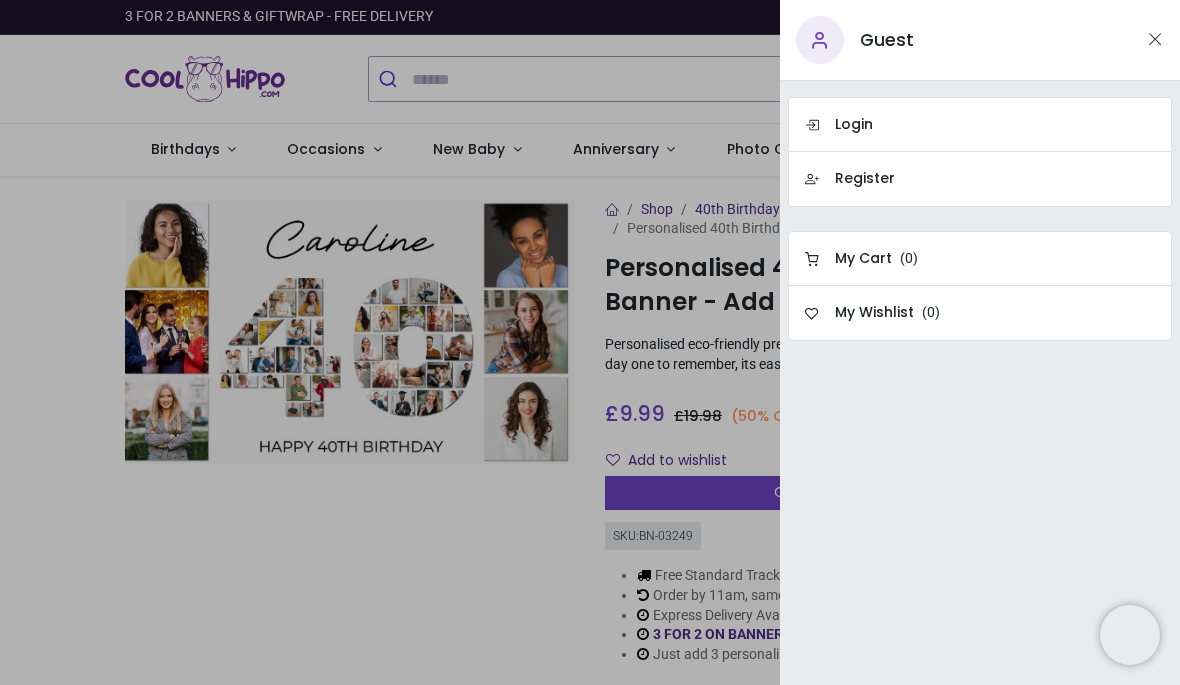 click on "Login" at bounding box center [980, 124] 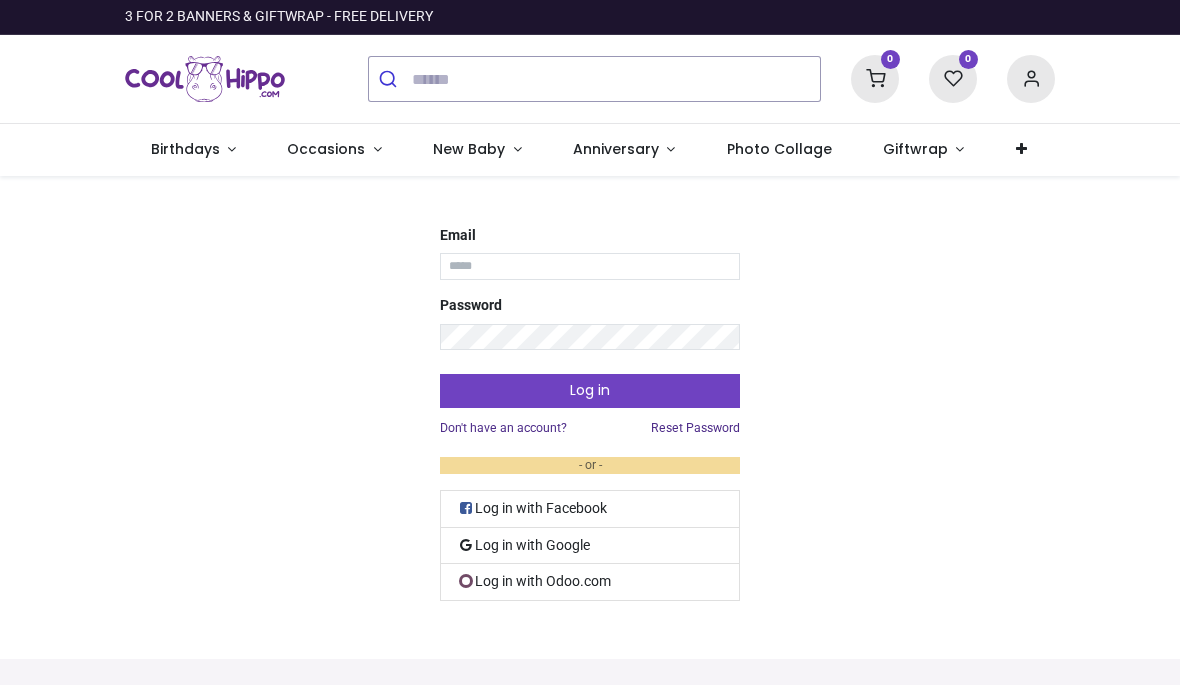 scroll, scrollTop: 0, scrollLeft: 0, axis: both 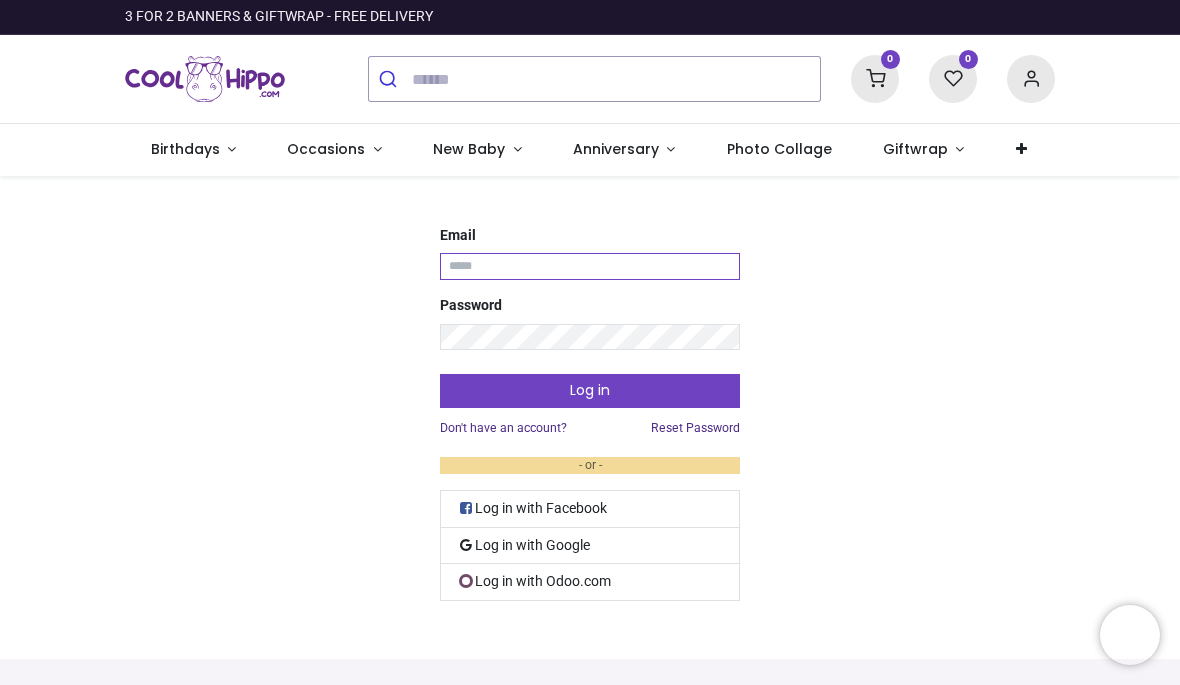click on "Email" at bounding box center (590, 266) 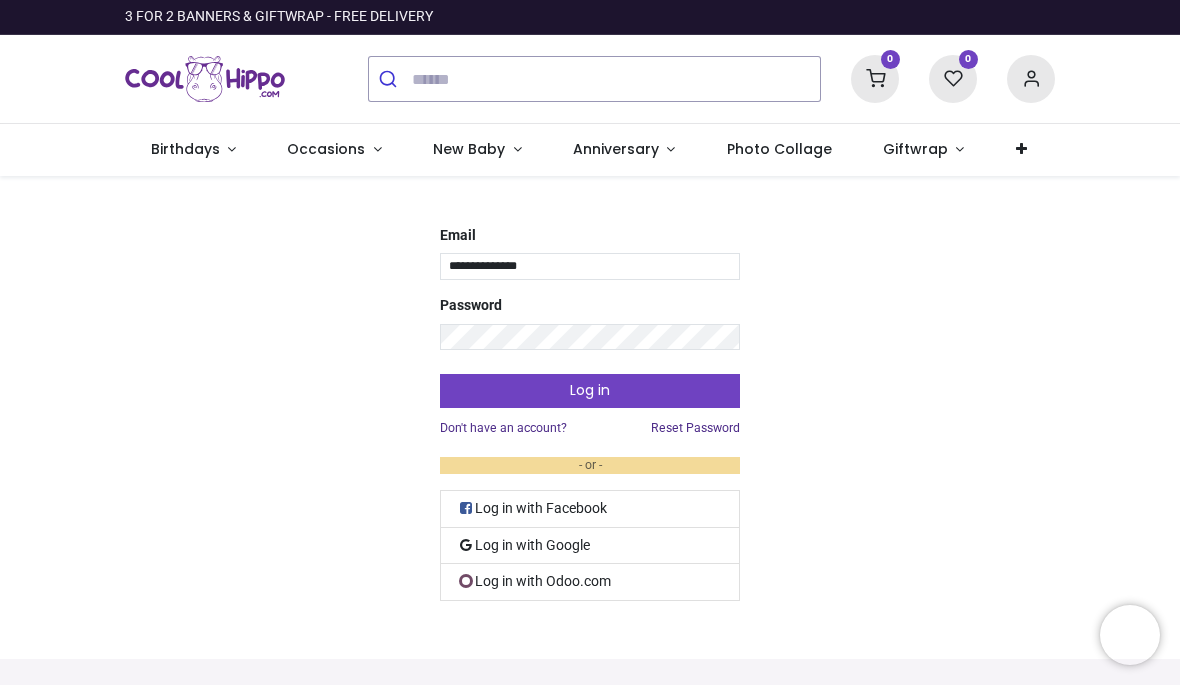scroll, scrollTop: 0, scrollLeft: 0, axis: both 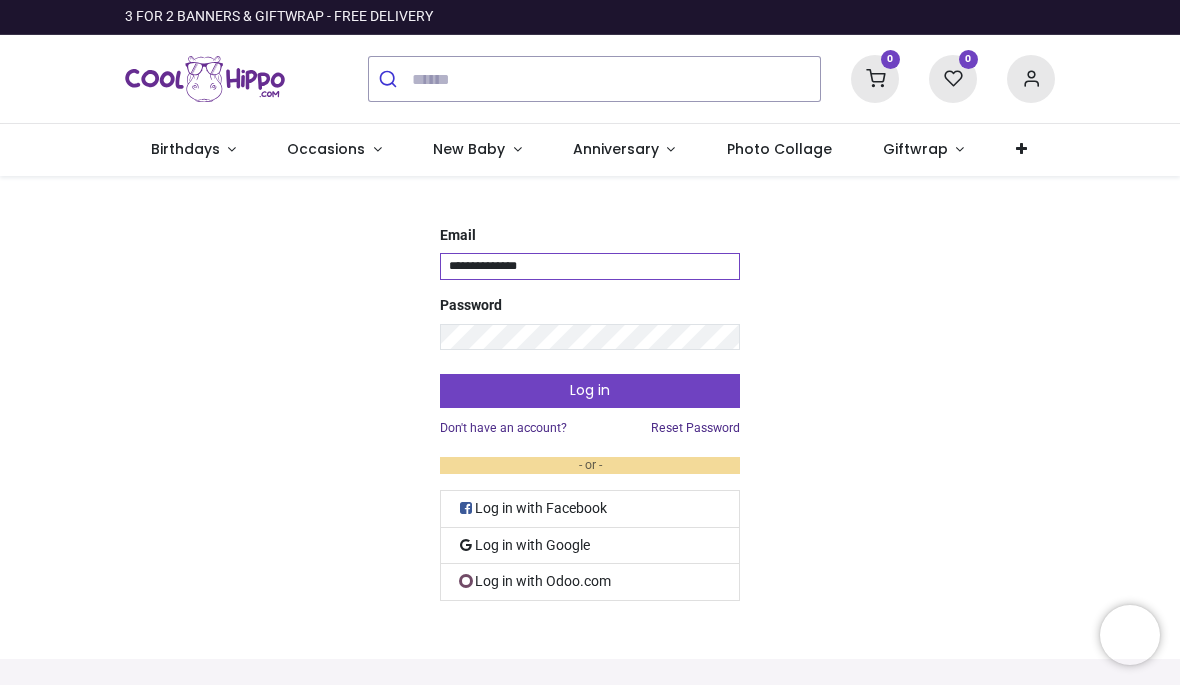 type on "**********" 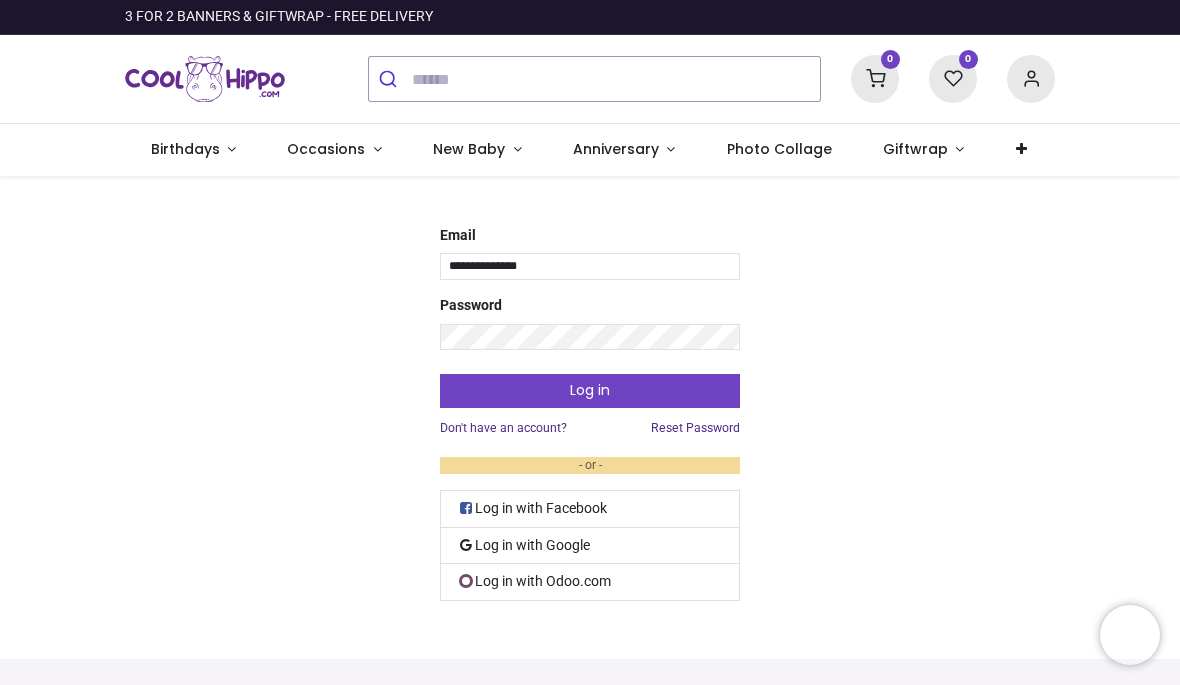 click on "Don't have an account?" at bounding box center (503, 428) 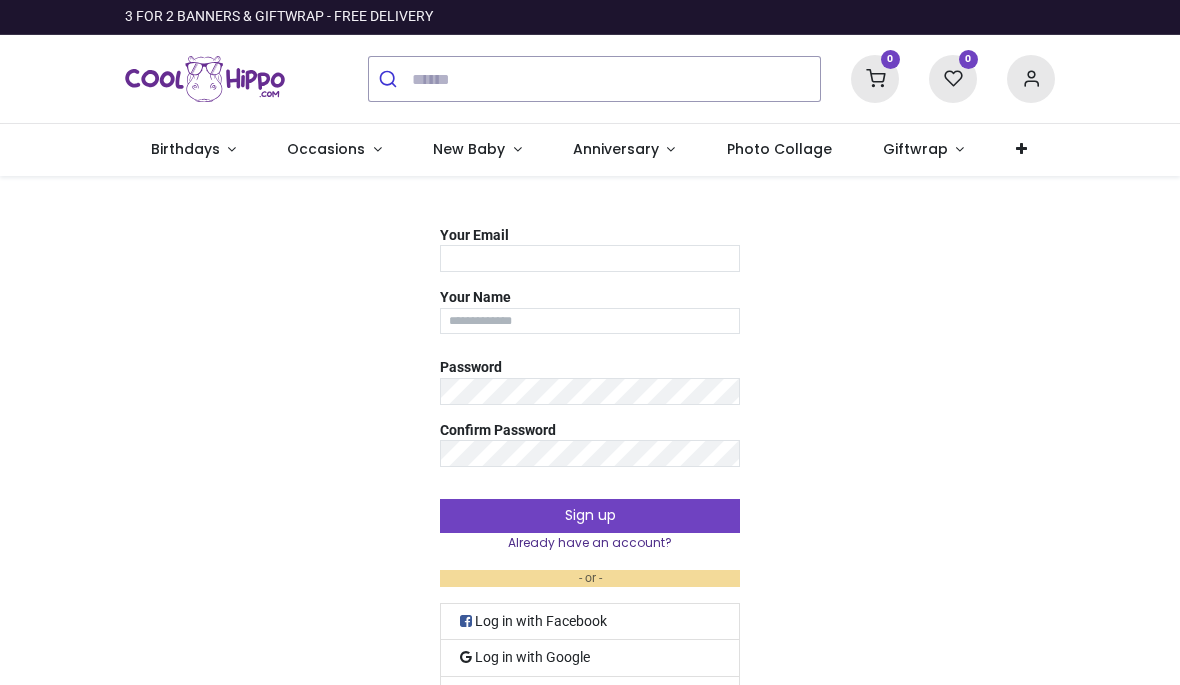 scroll, scrollTop: 0, scrollLeft: 0, axis: both 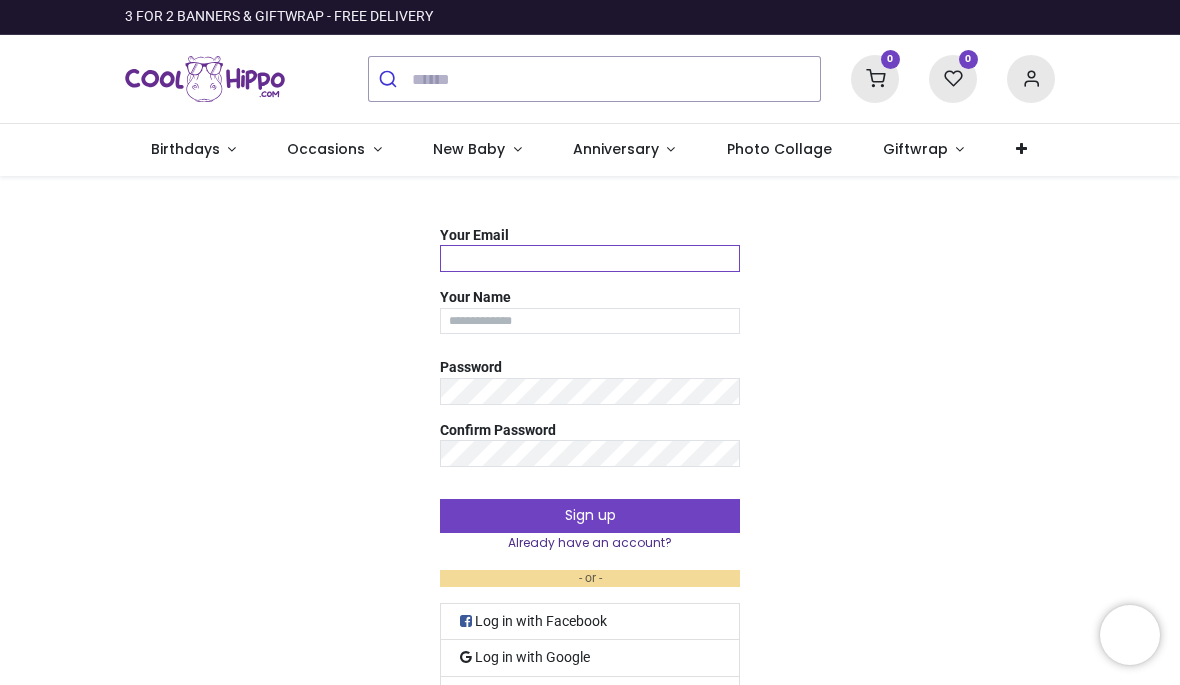 click on "Your Email" at bounding box center [590, 258] 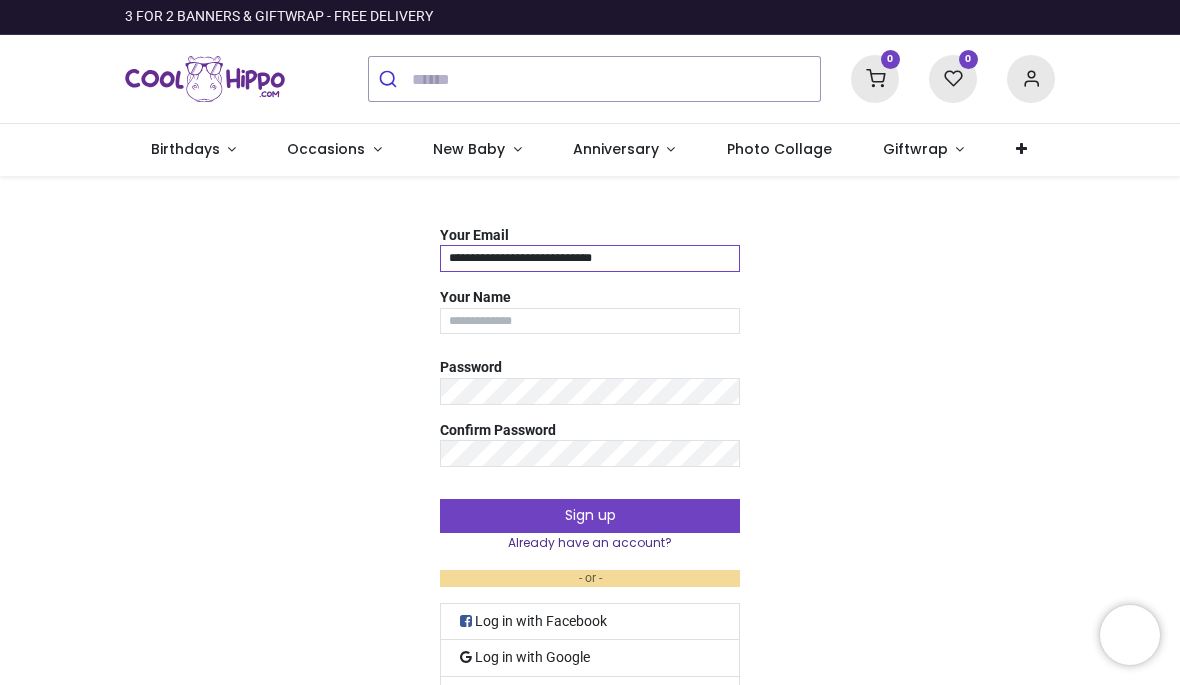 type on "**********" 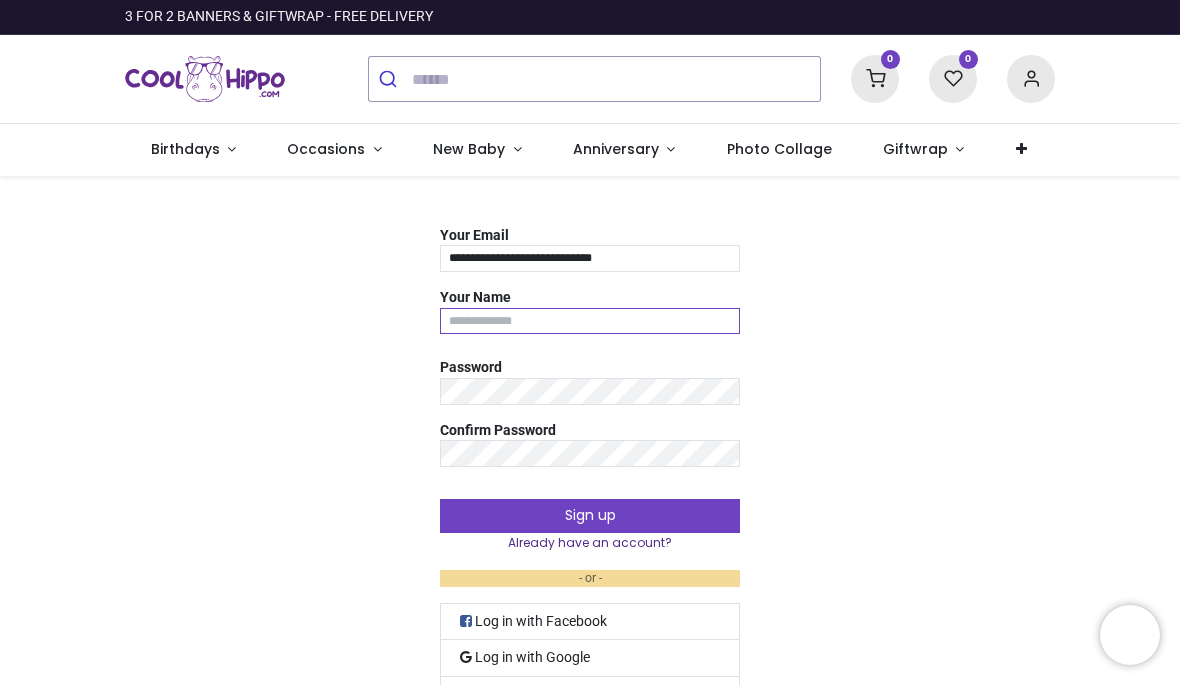 click on "Your Name" at bounding box center (590, 321) 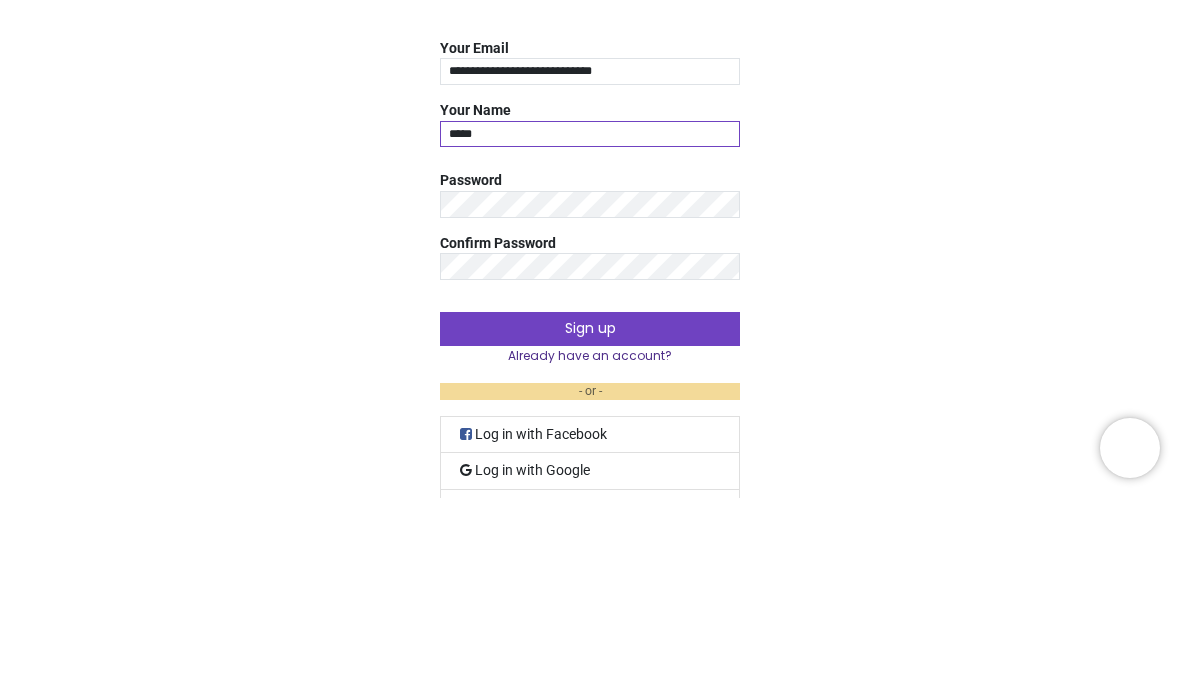 type on "*****" 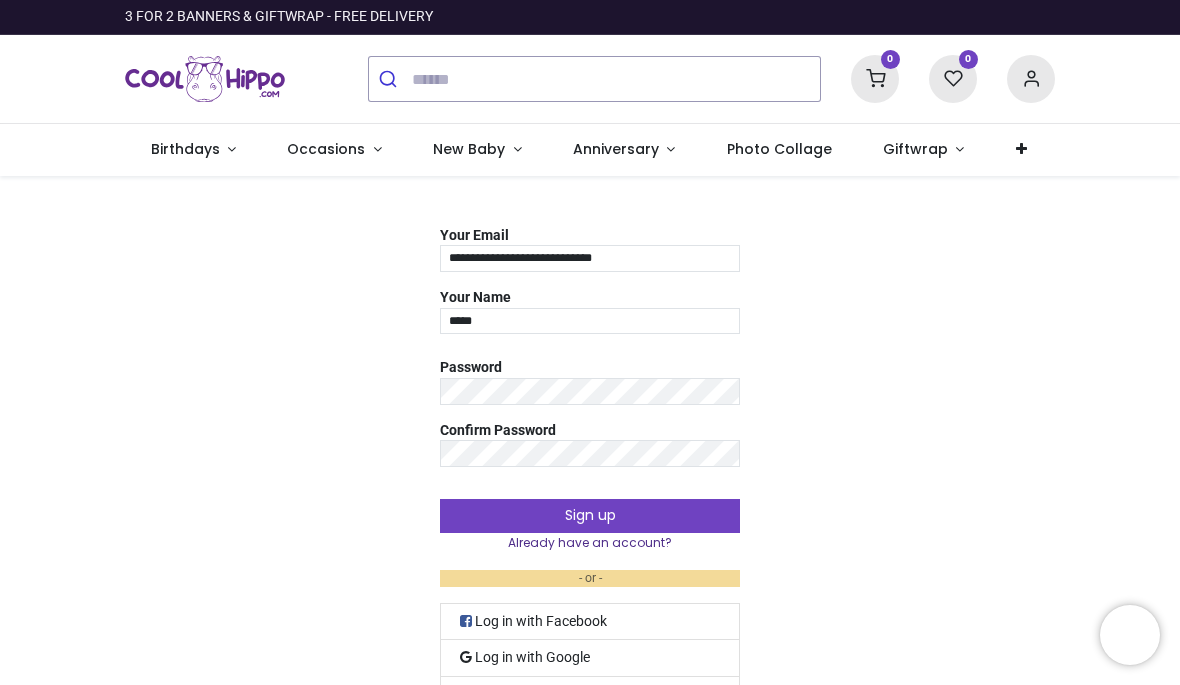 click on "Sign up" at bounding box center [590, 516] 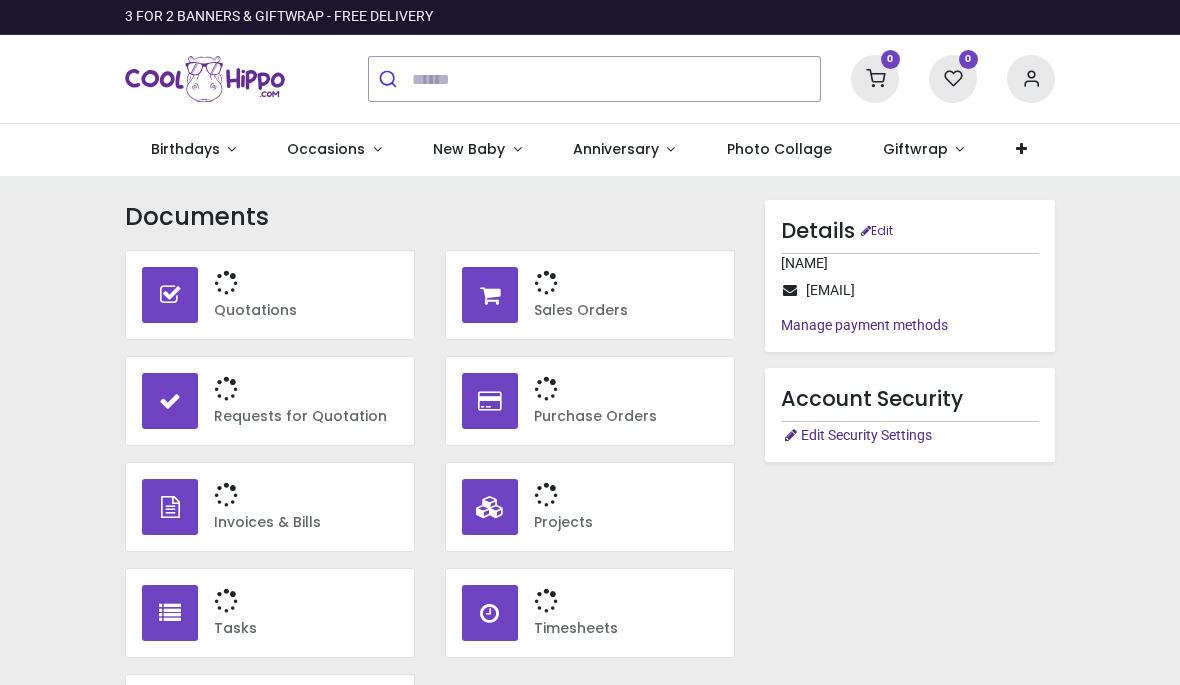 scroll, scrollTop: 0, scrollLeft: 0, axis: both 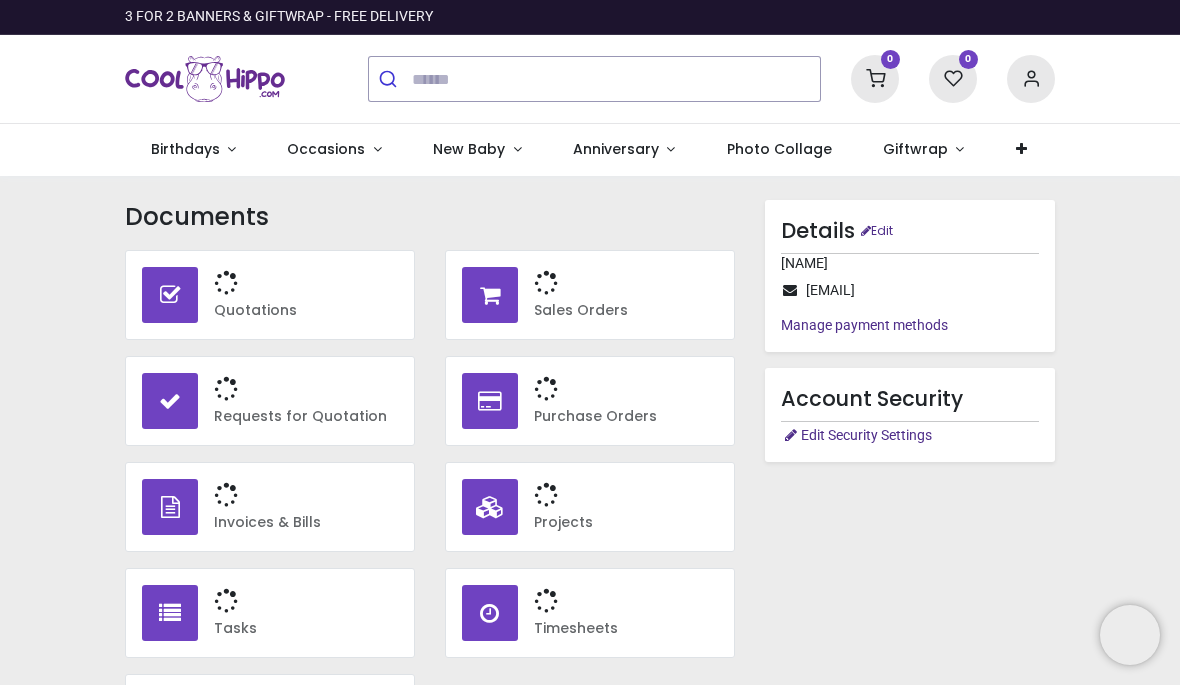 type on "**********" 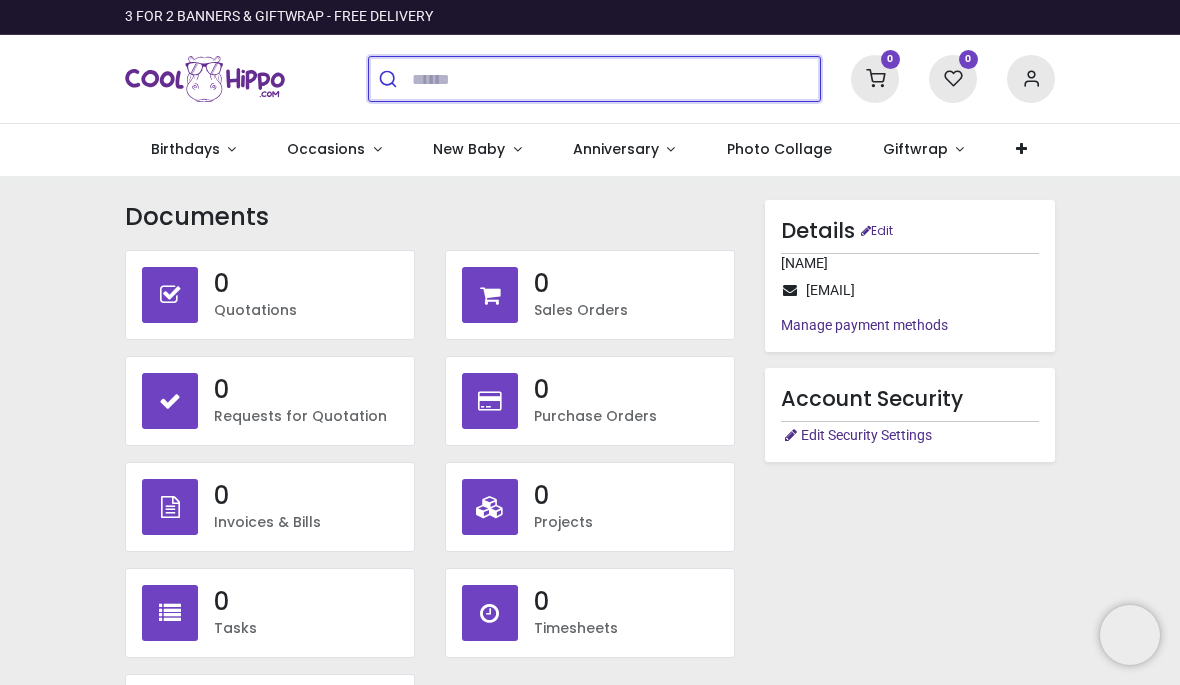click at bounding box center [616, 79] 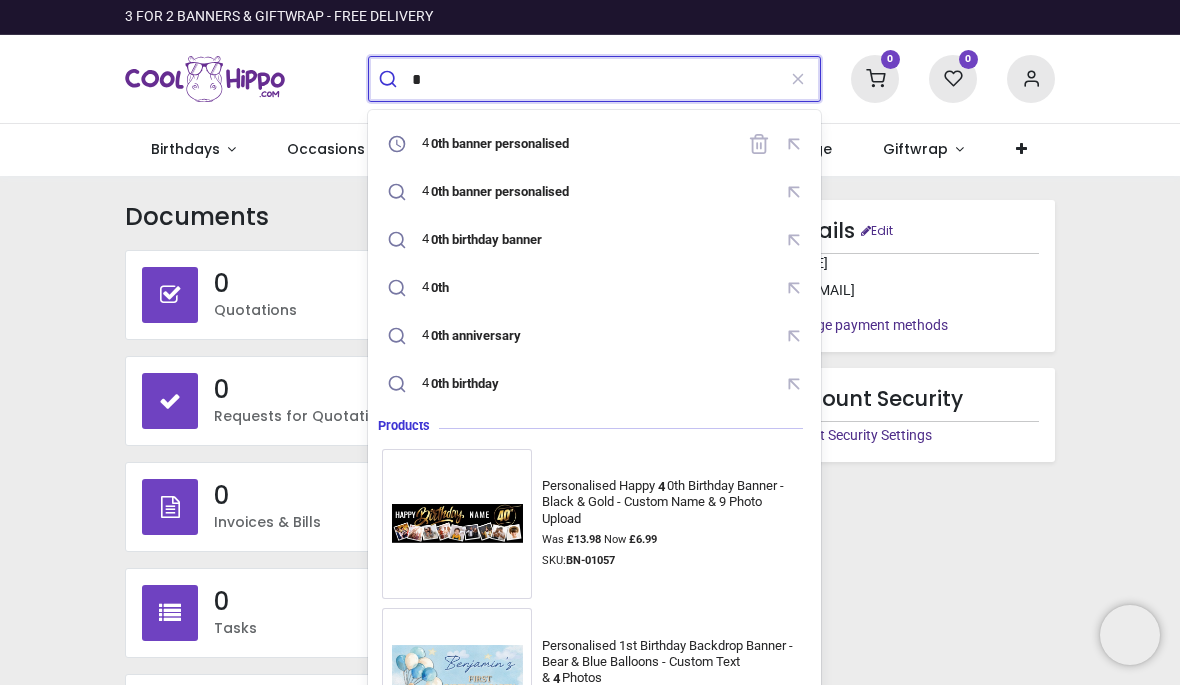 click on "0th banner personalised" at bounding box center [500, 143] 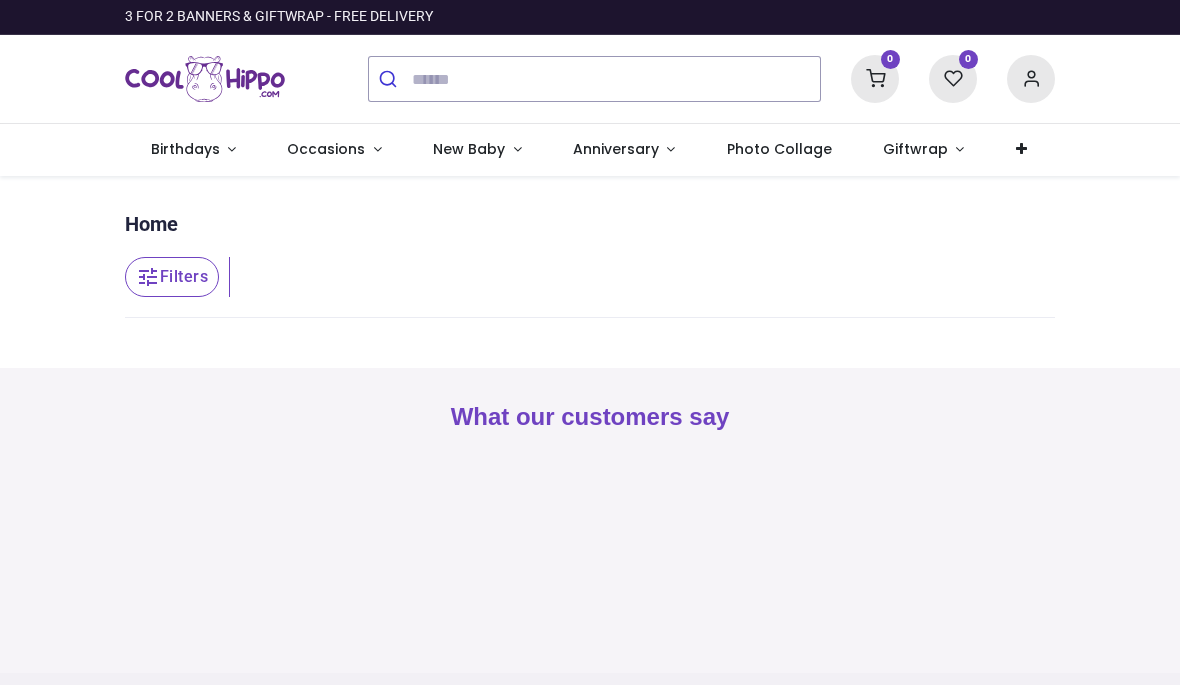 scroll, scrollTop: 0, scrollLeft: 0, axis: both 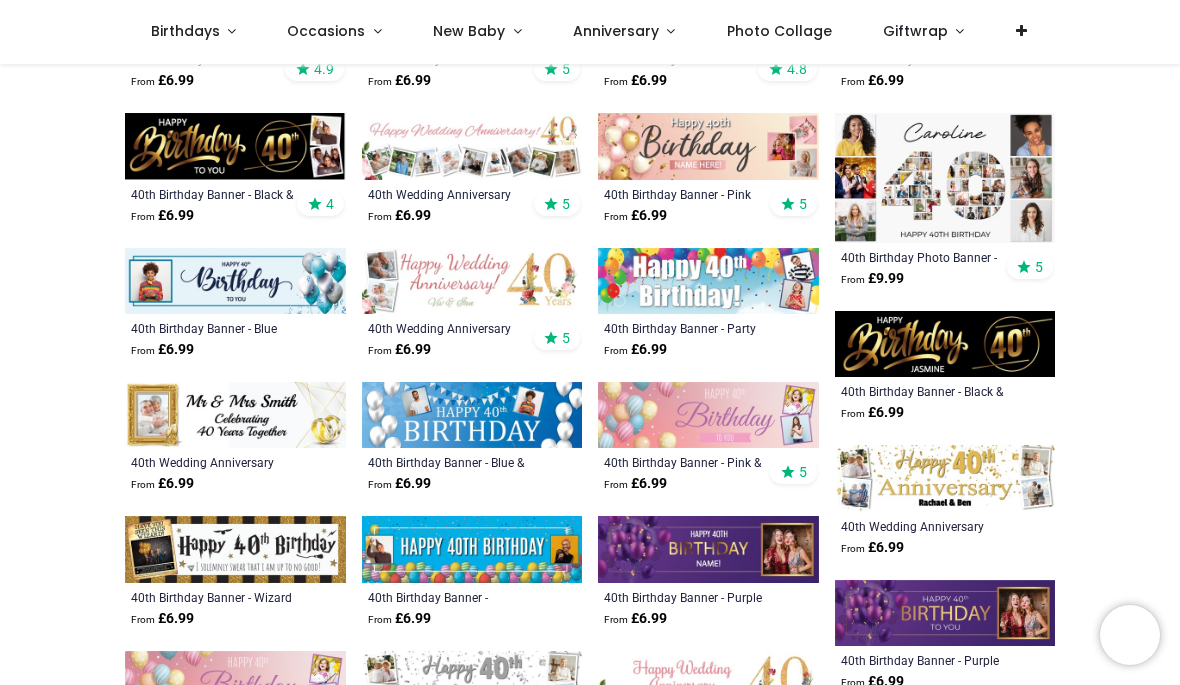 click at bounding box center [945, 178] 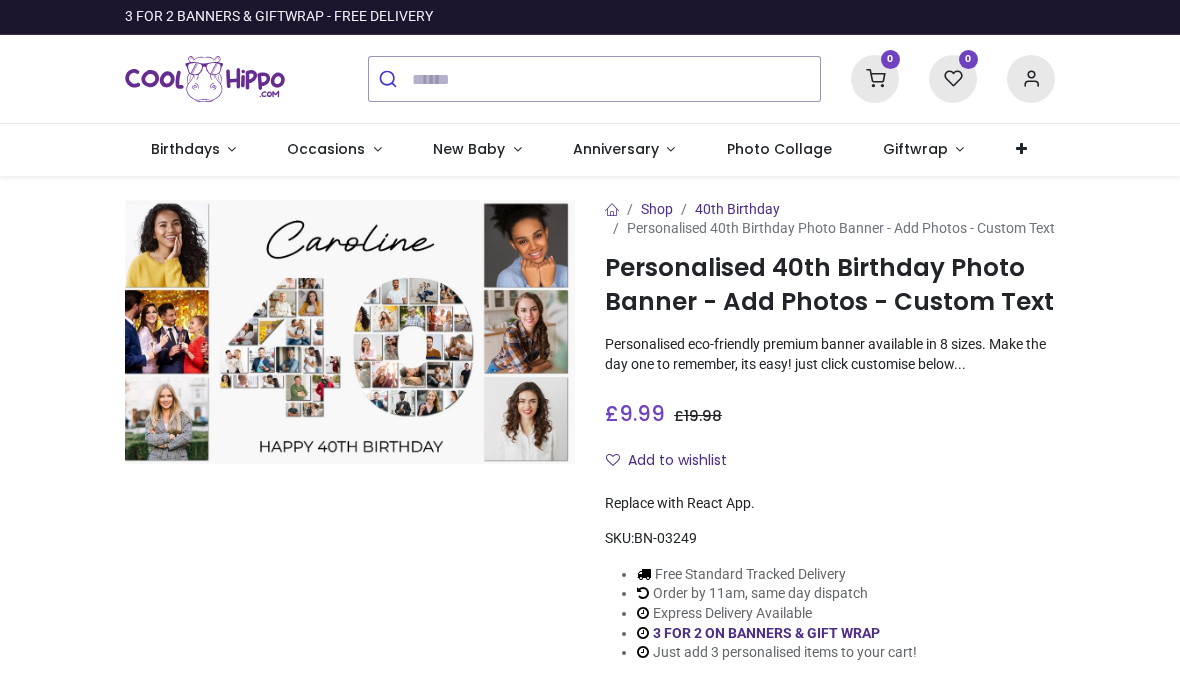 scroll, scrollTop: 0, scrollLeft: 0, axis: both 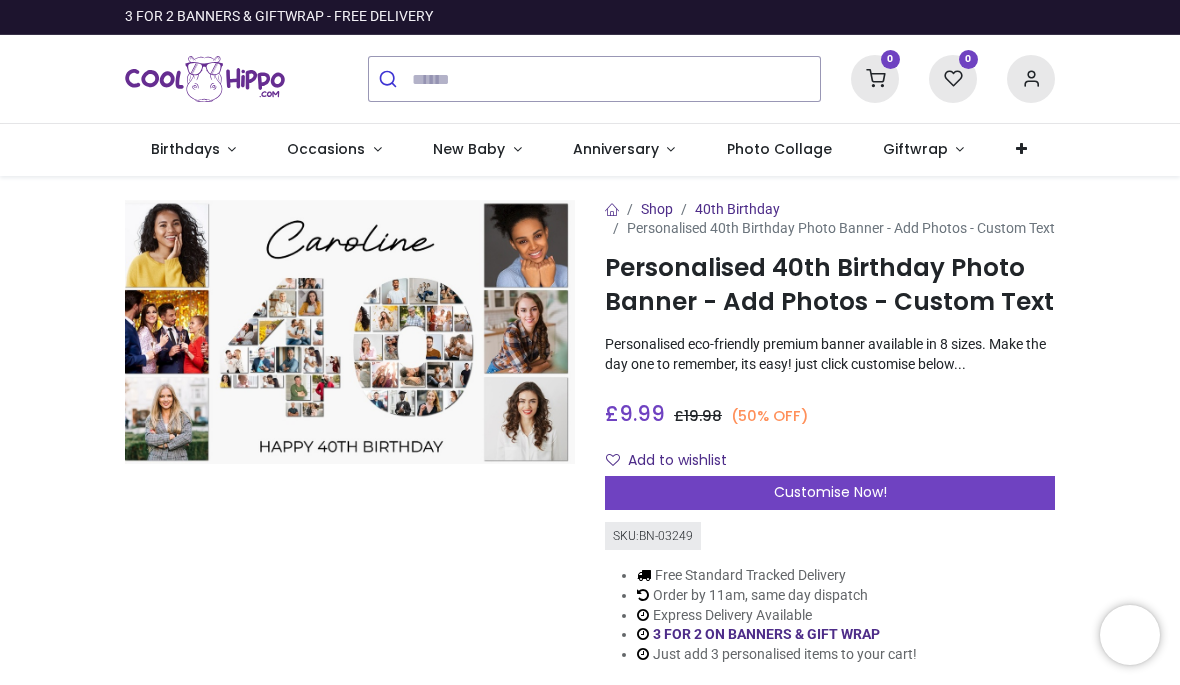 click at bounding box center (350, 332) 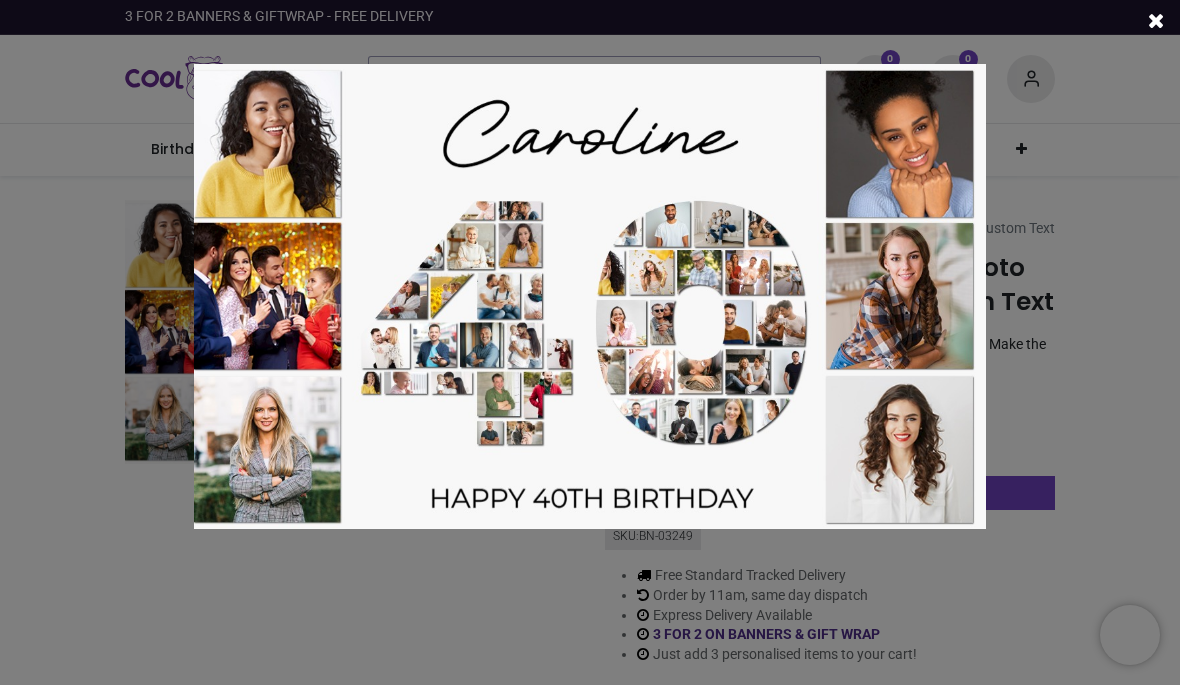 click at bounding box center (590, 342) 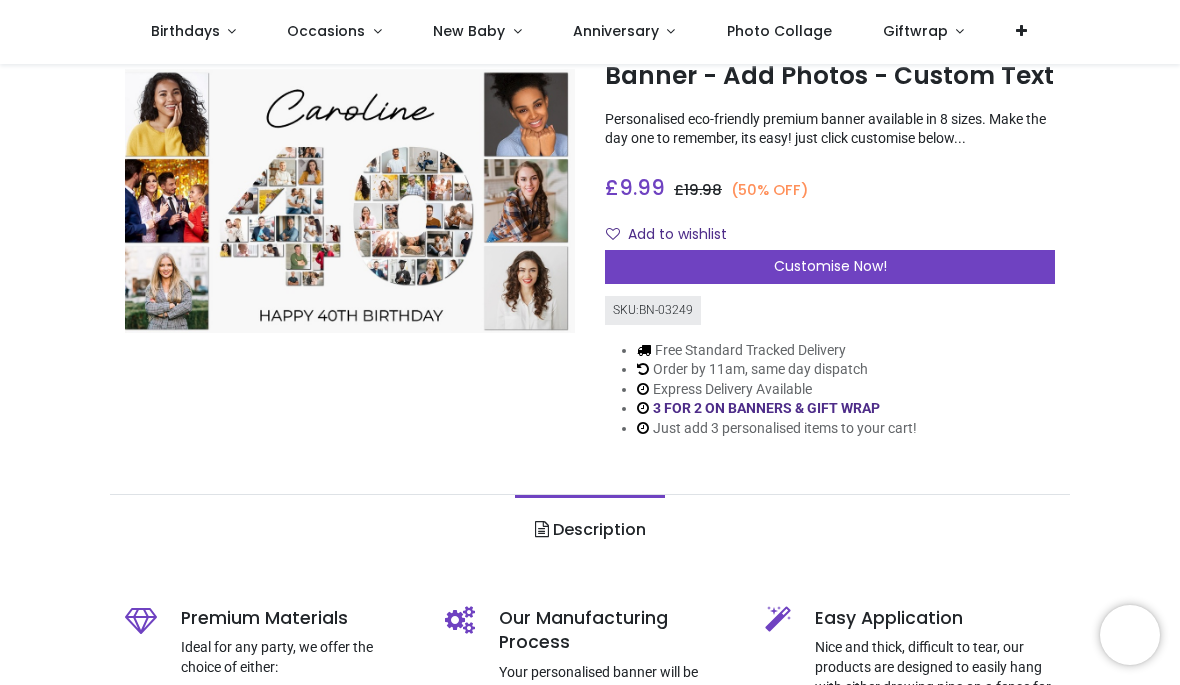 scroll, scrollTop: 113, scrollLeft: 0, axis: vertical 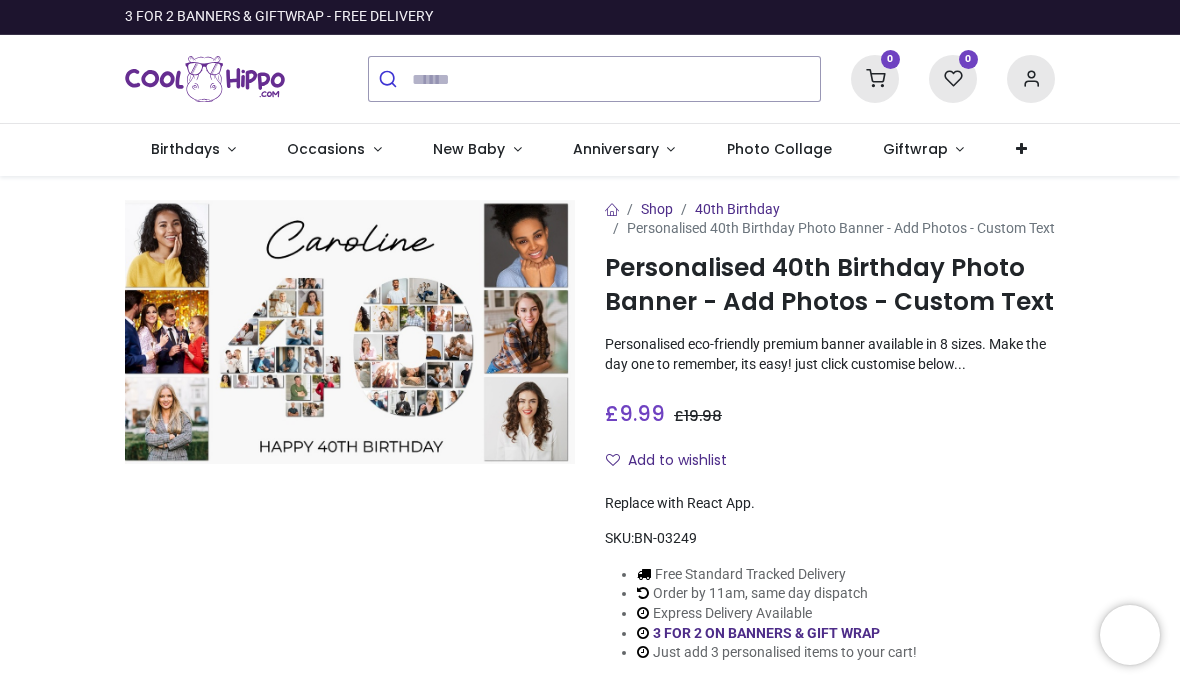 type on "**********" 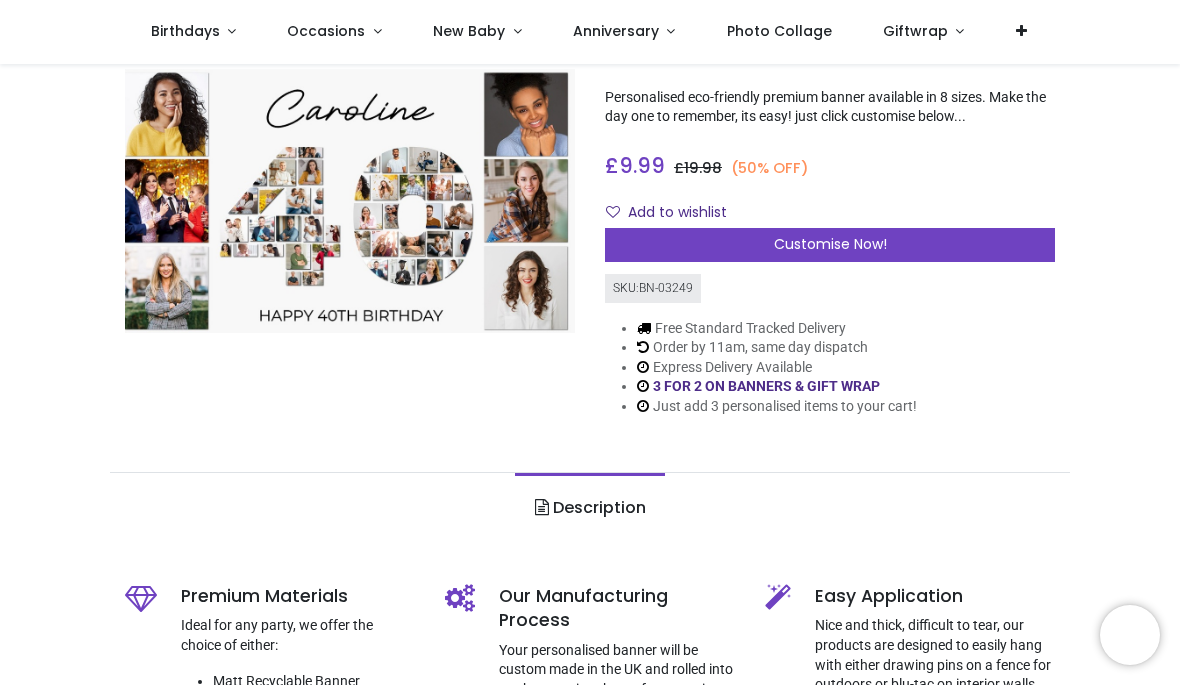 scroll, scrollTop: 108, scrollLeft: 0, axis: vertical 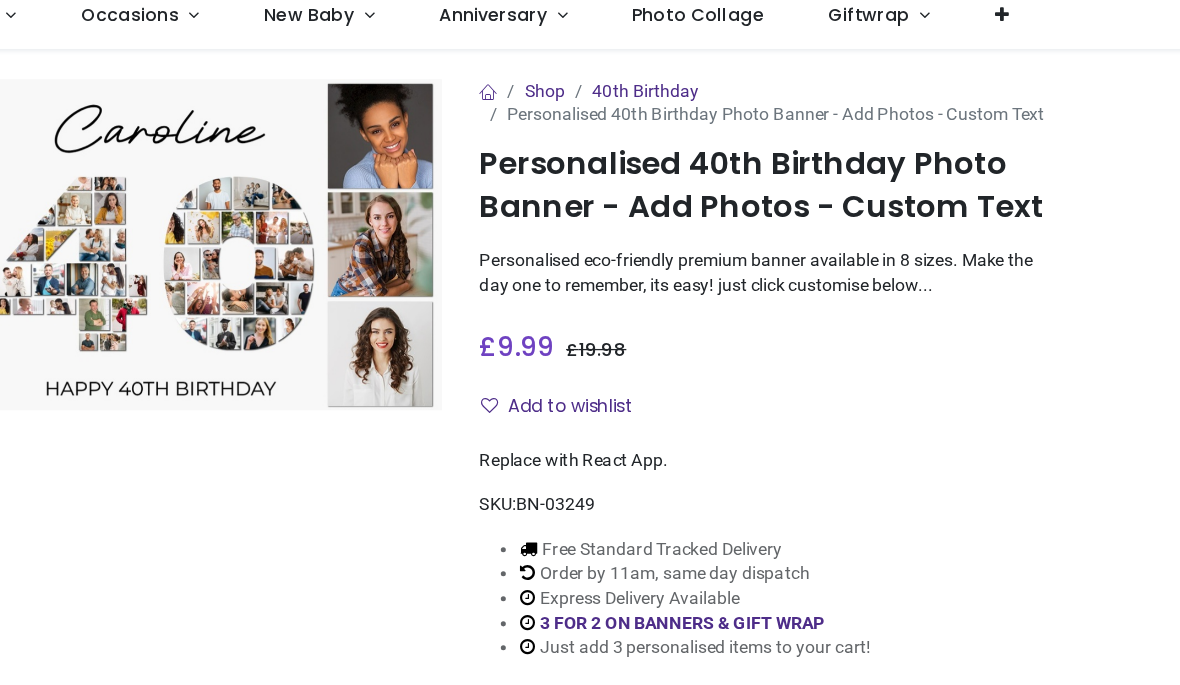 type on "**********" 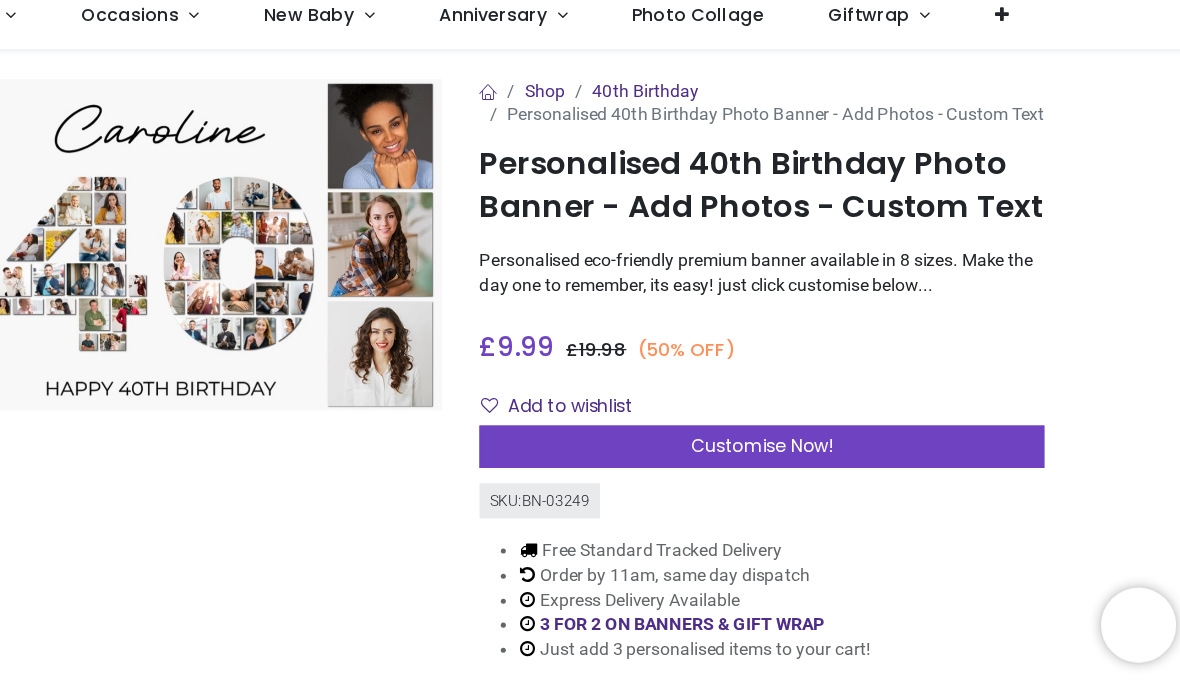 click on "Customise Now!" at bounding box center [830, 492] 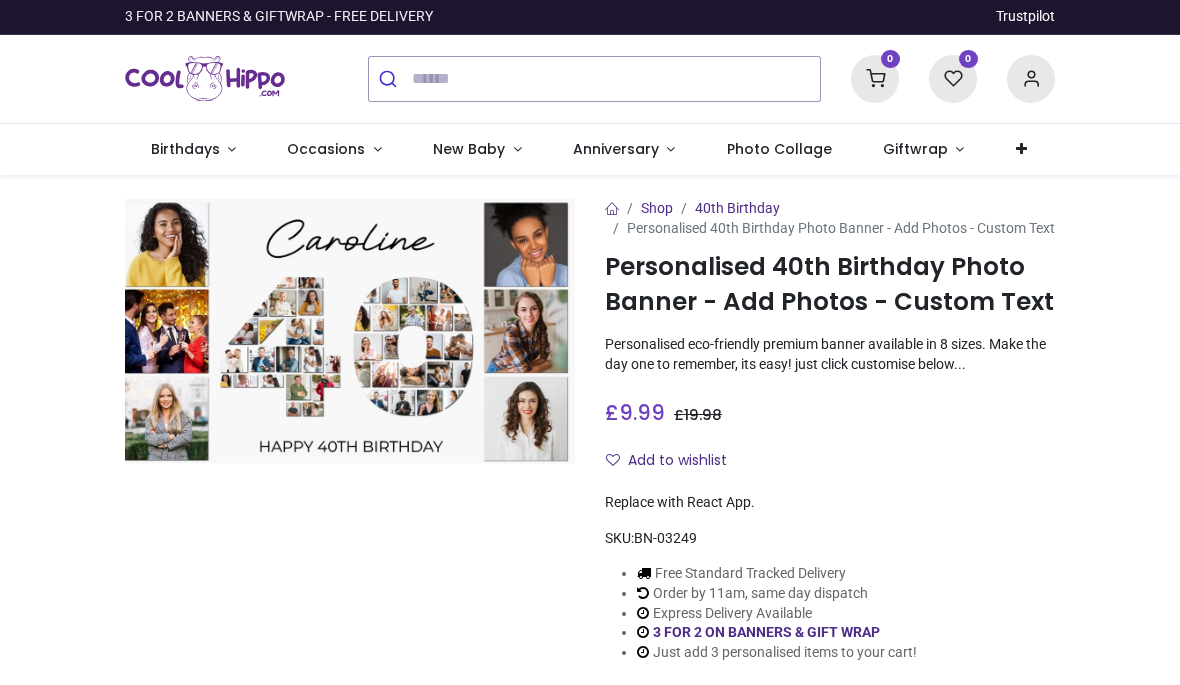 scroll, scrollTop: 139, scrollLeft: 223, axis: both 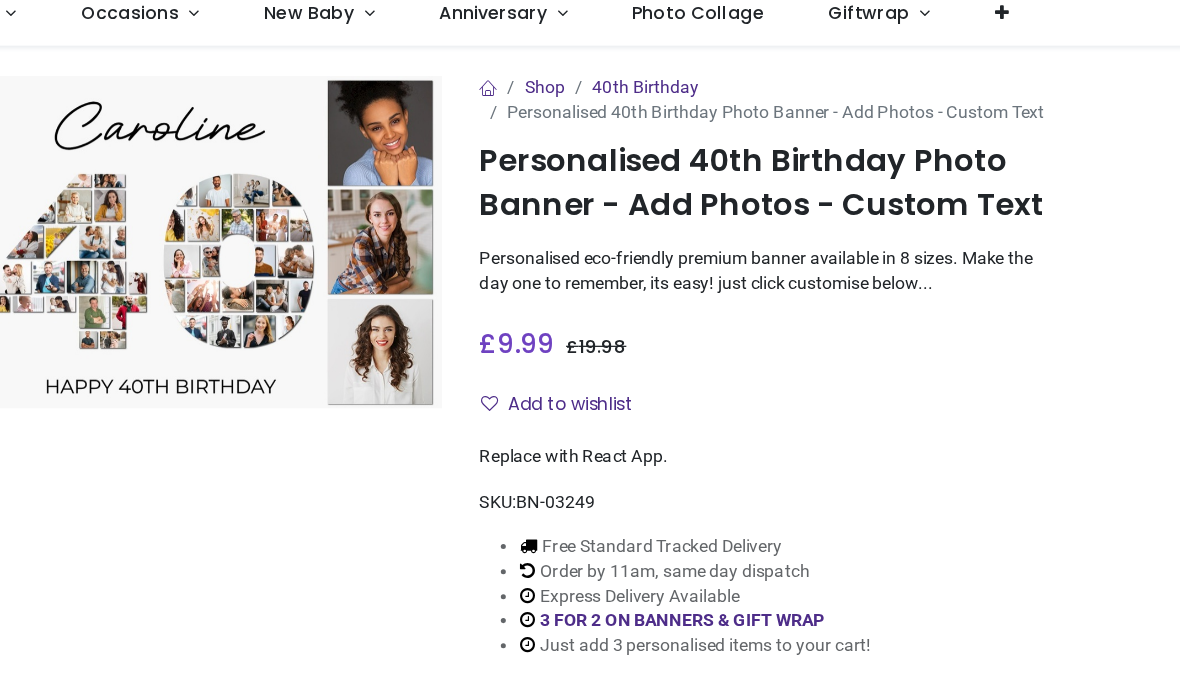 type on "**********" 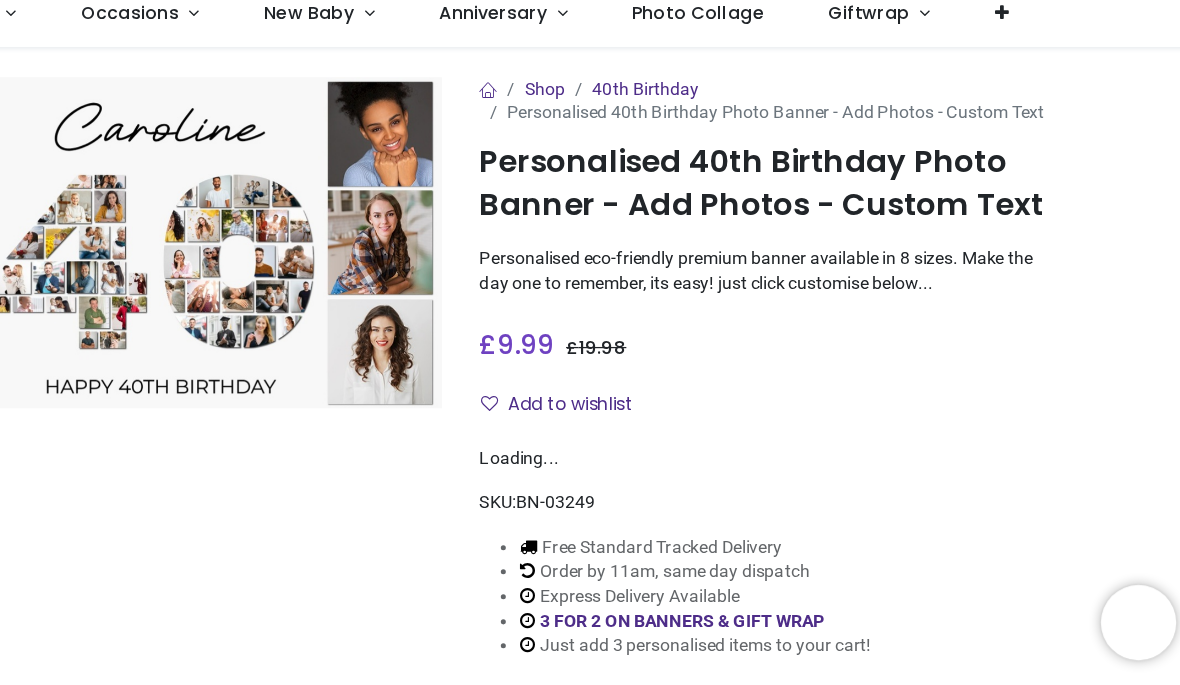 scroll, scrollTop: 0, scrollLeft: 0, axis: both 